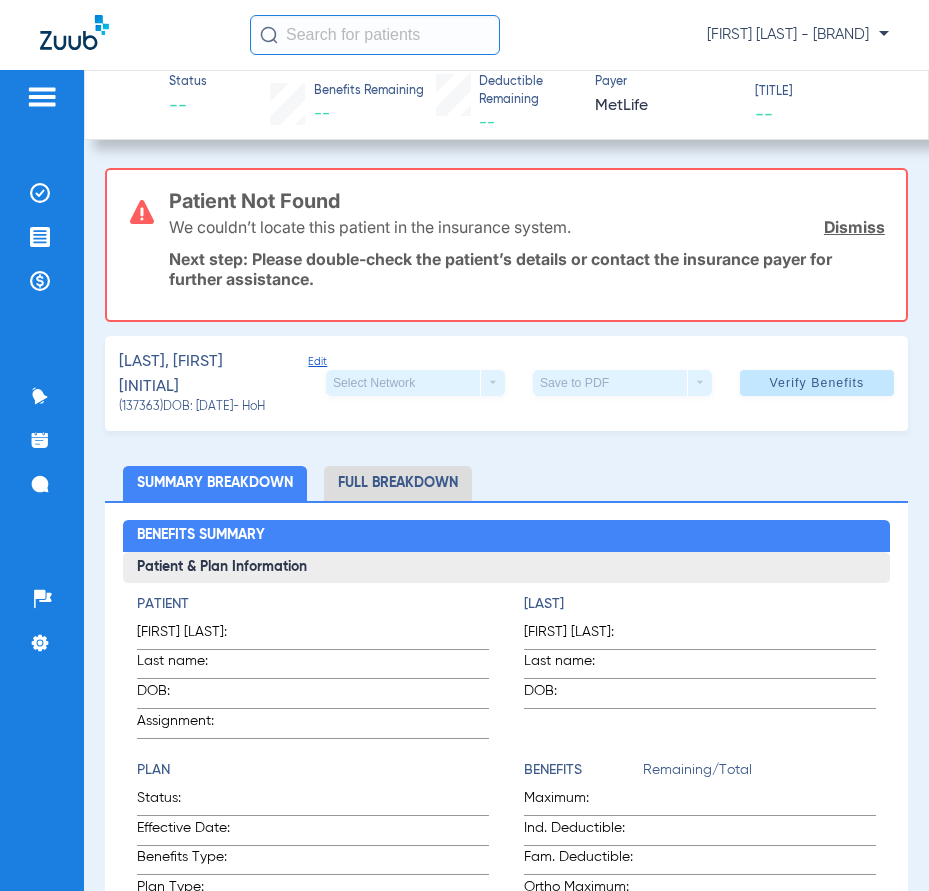 scroll, scrollTop: 0, scrollLeft: 0, axis: both 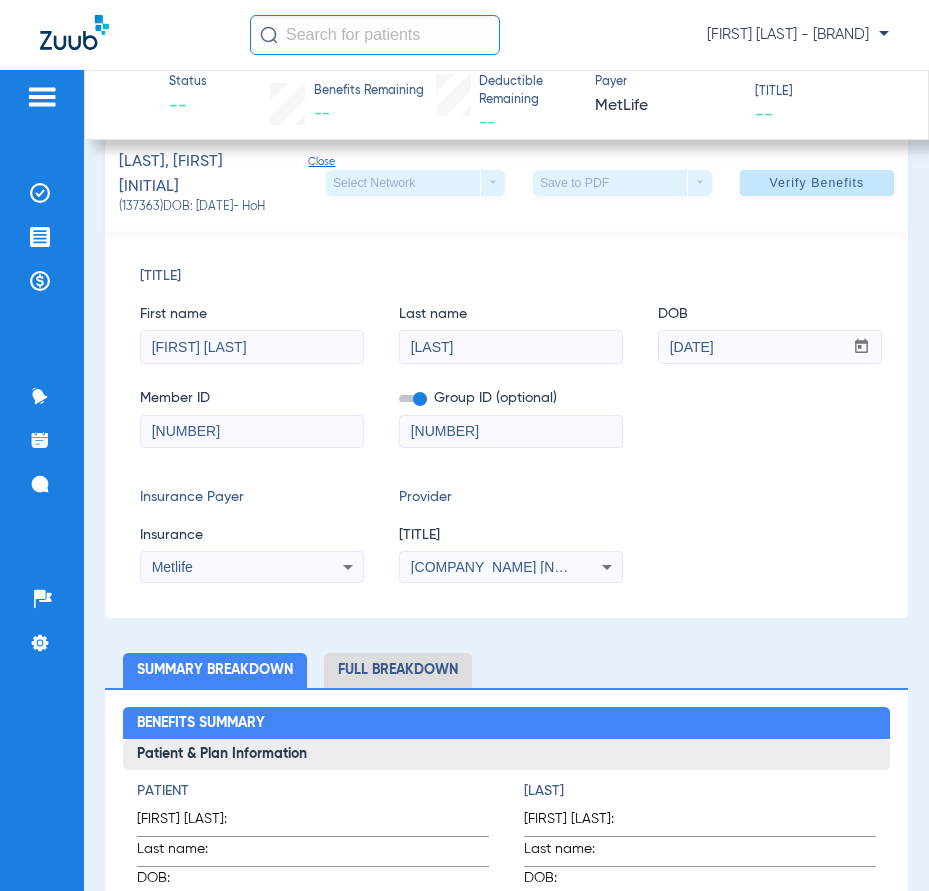 click on "[LAST]" at bounding box center [511, 347] 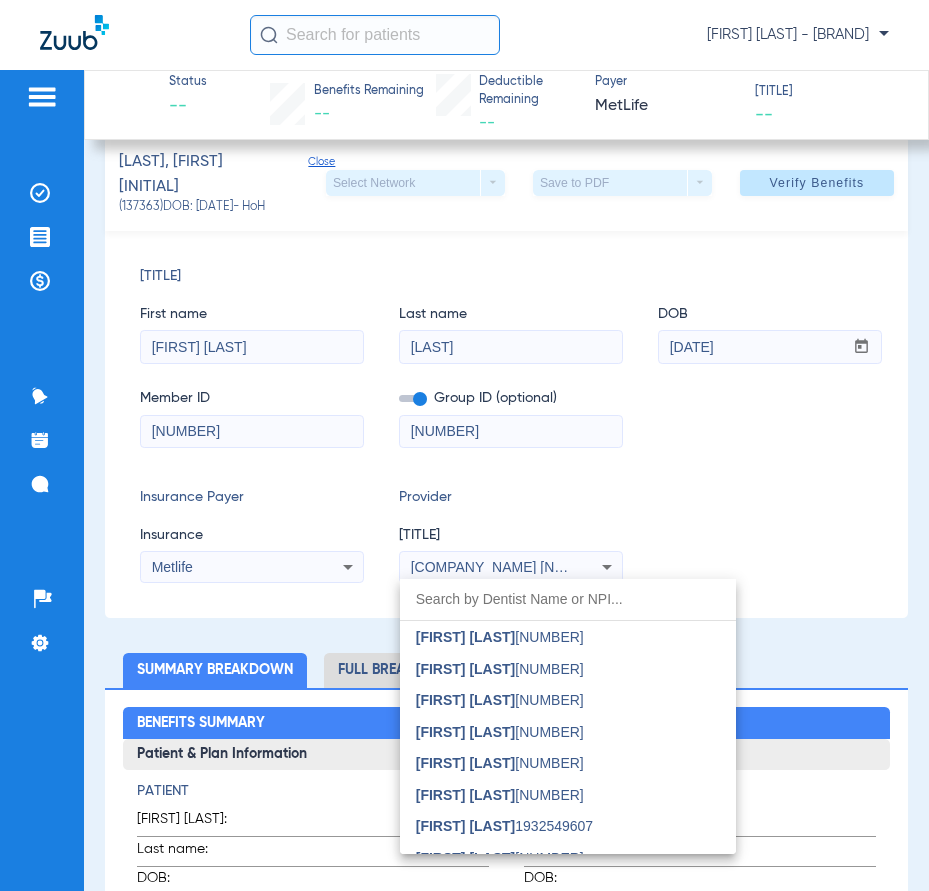 scroll, scrollTop: 0, scrollLeft: 0, axis: both 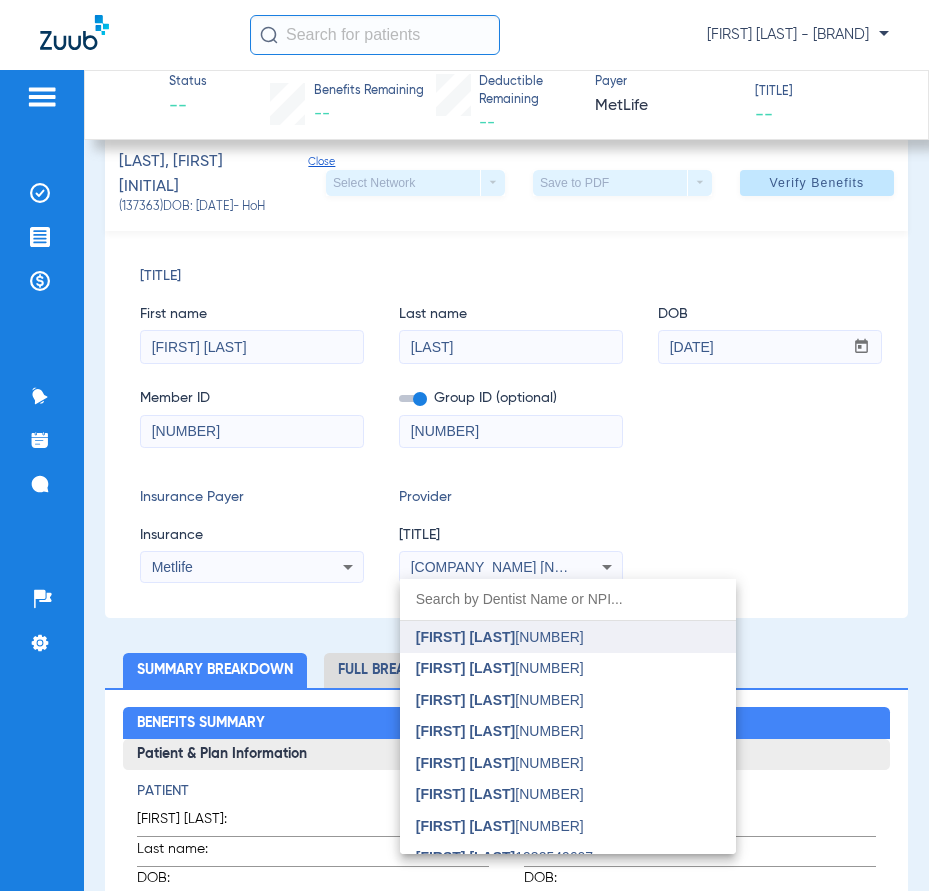 click on "[FIRST] [LAST]" at bounding box center [466, 637] 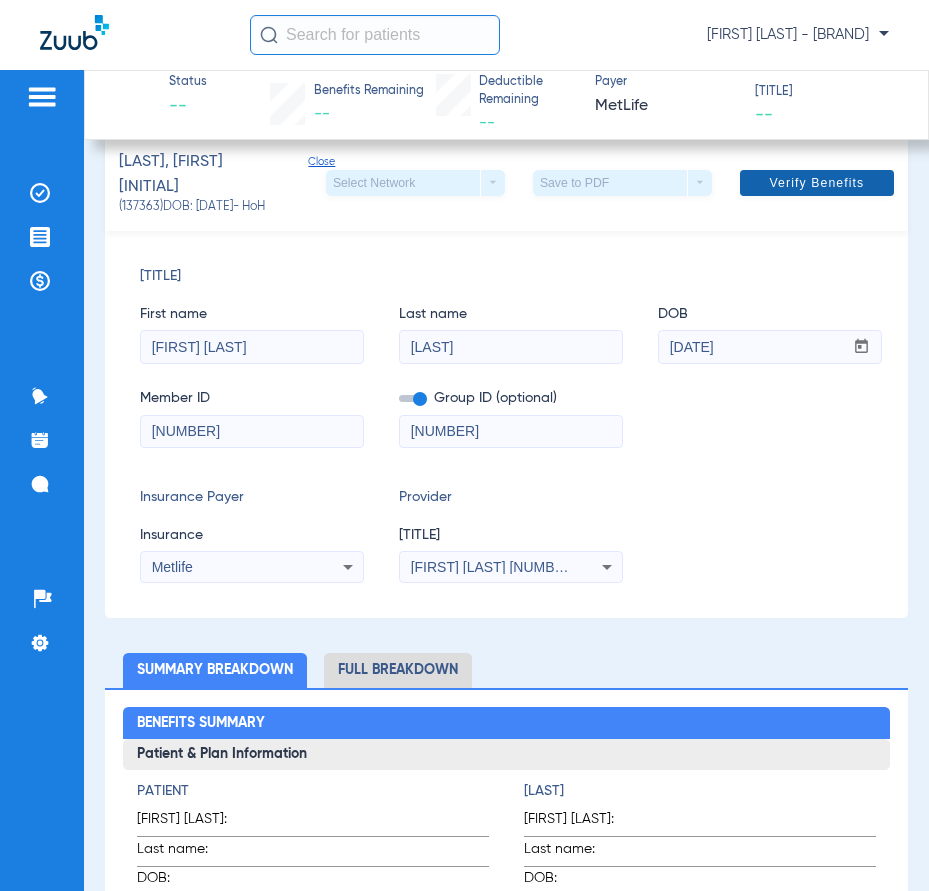click on "Verify Benefits" 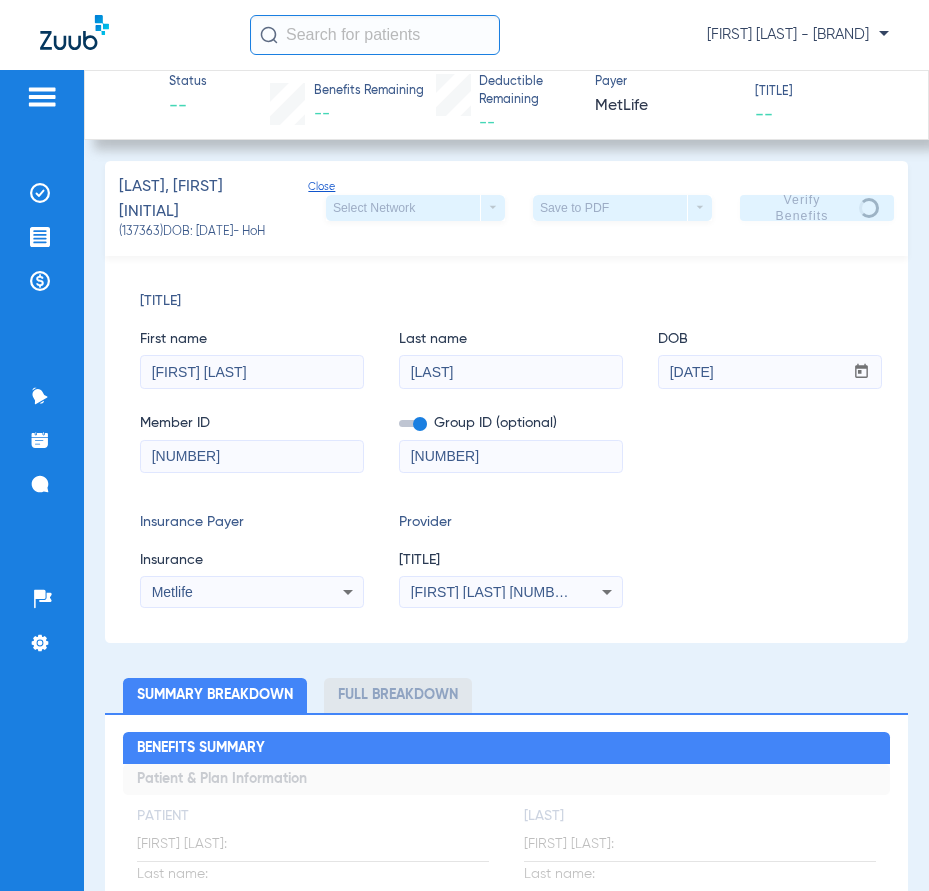scroll, scrollTop: 0, scrollLeft: 0, axis: both 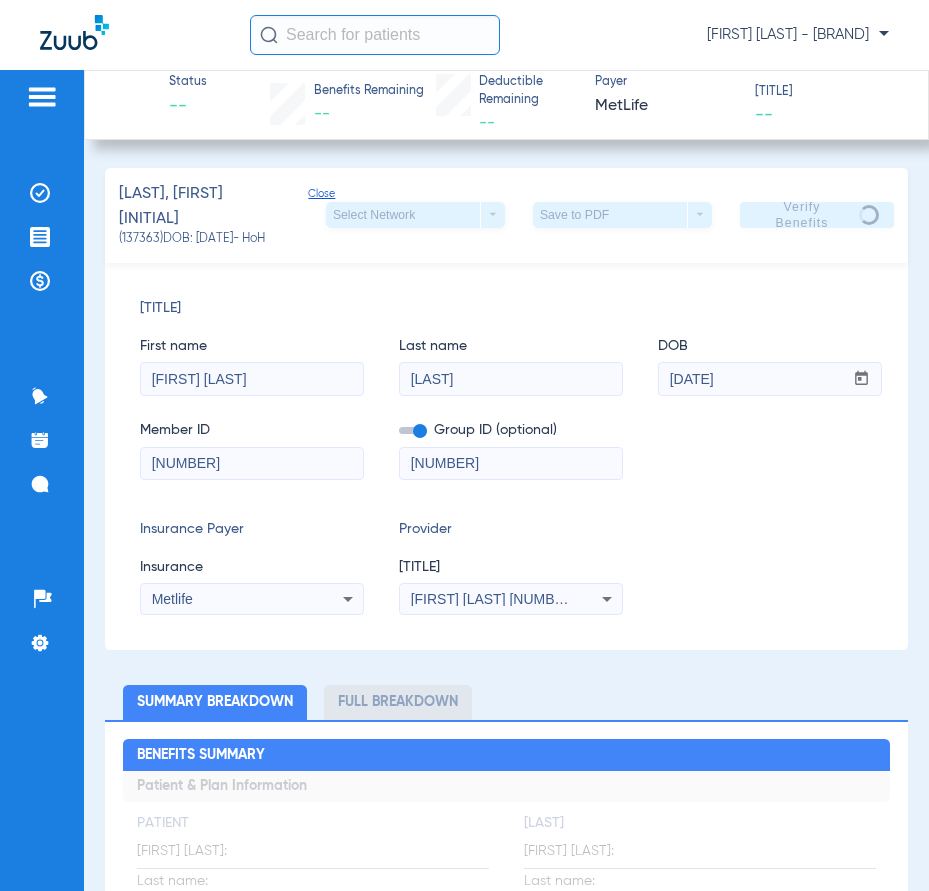 click 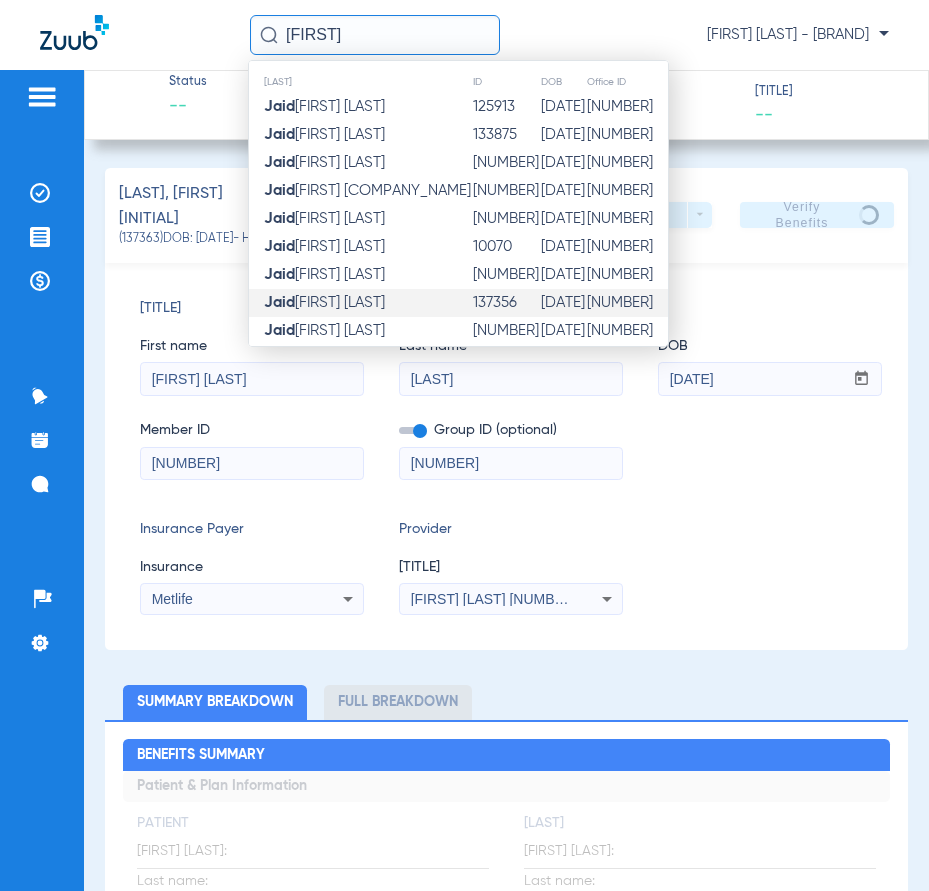 type on "[FIRST]" 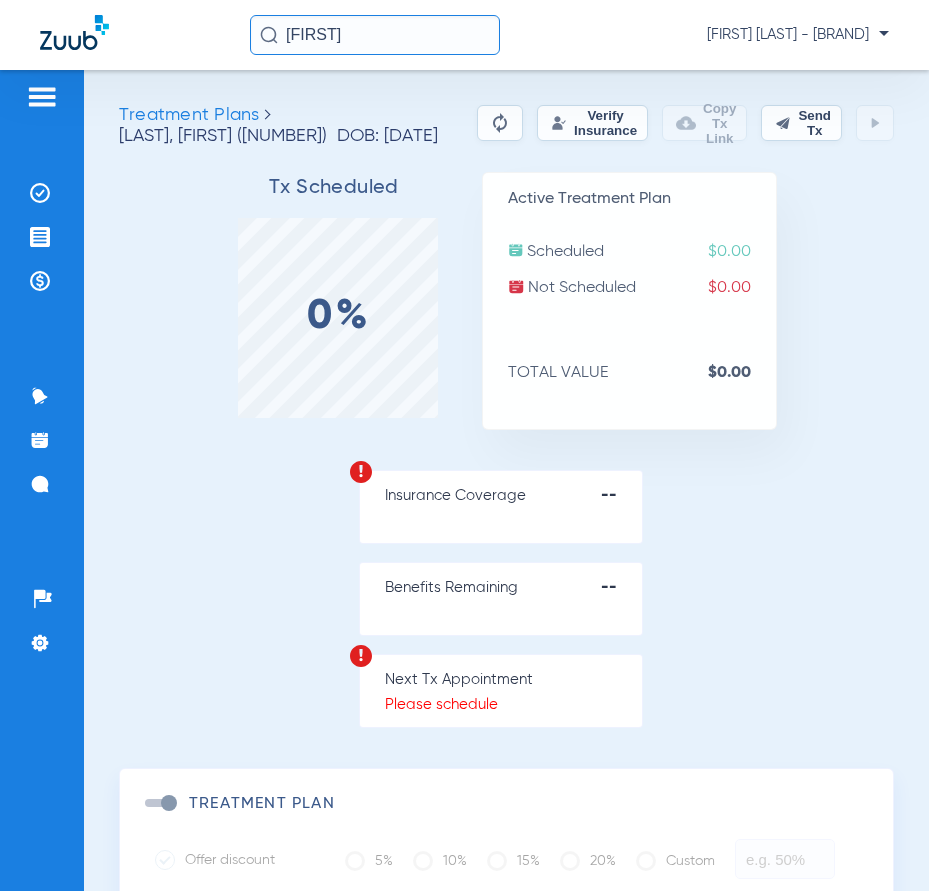 click on "Verify Insurance" 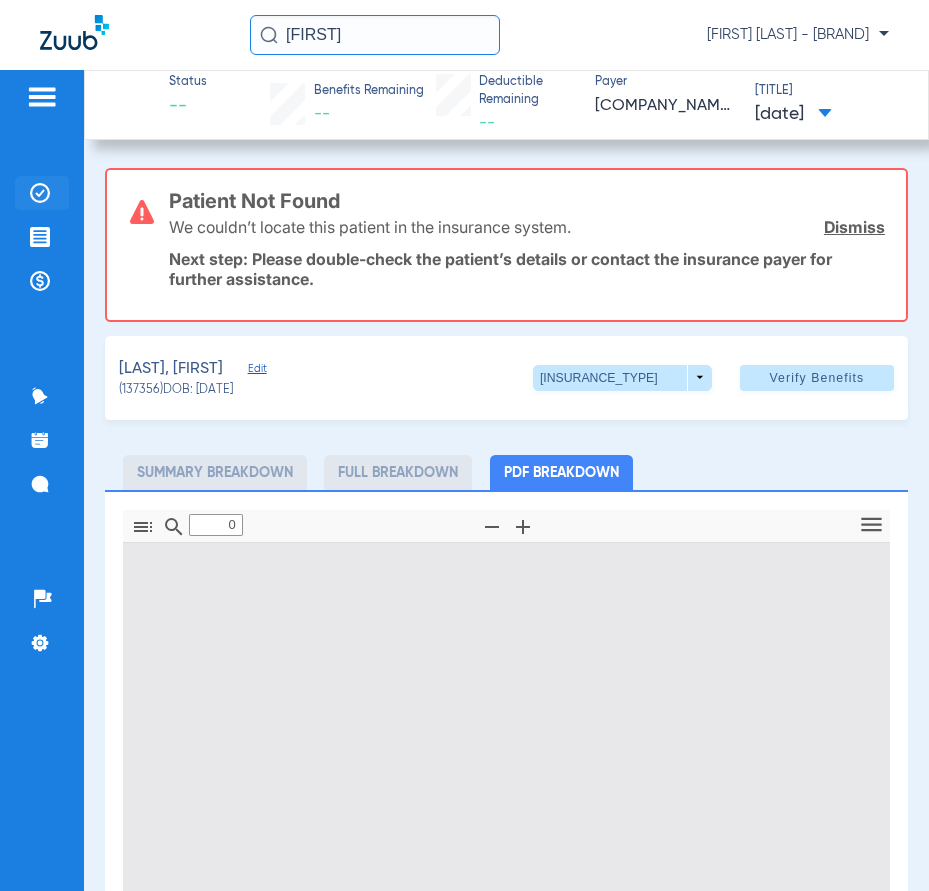 type on "[NUMBER]" 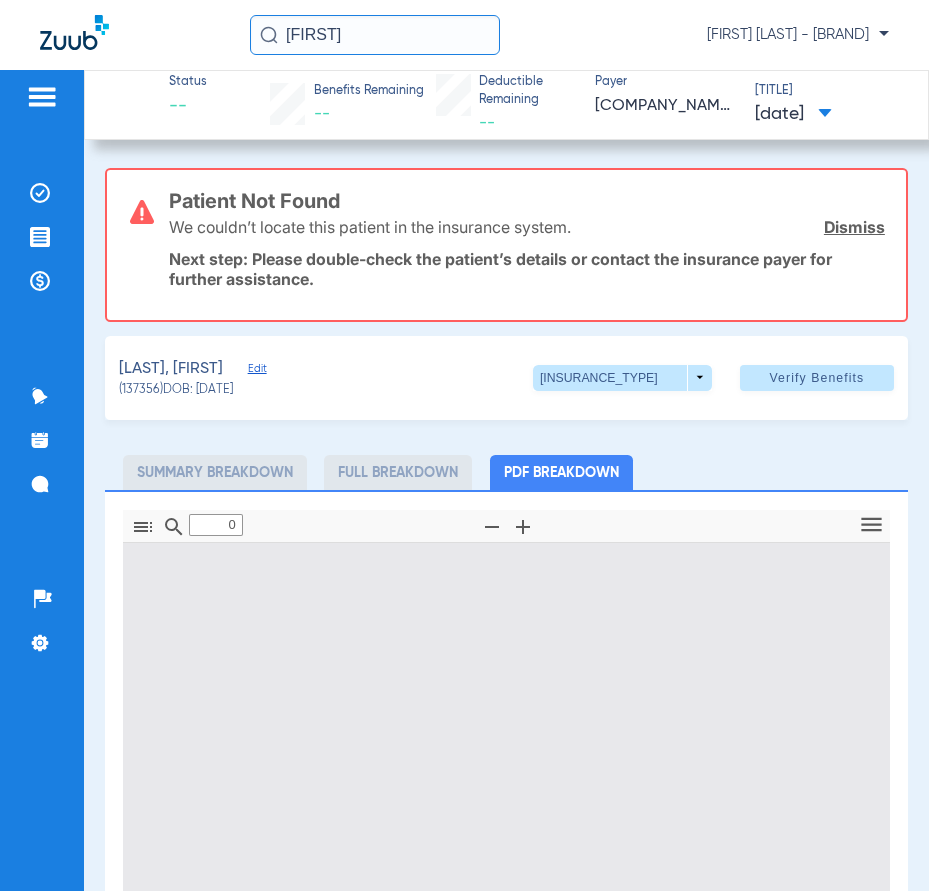 scroll, scrollTop: 10, scrollLeft: 0, axis: vertical 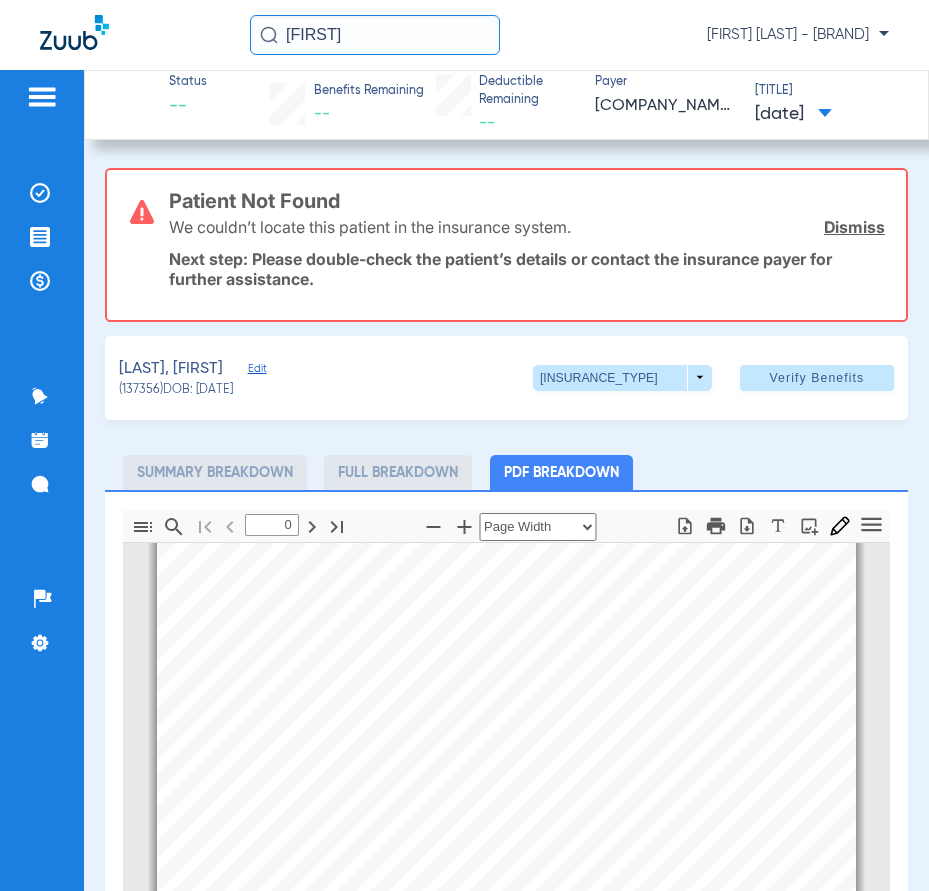 click on "[LAST], [FIRST] Edit" 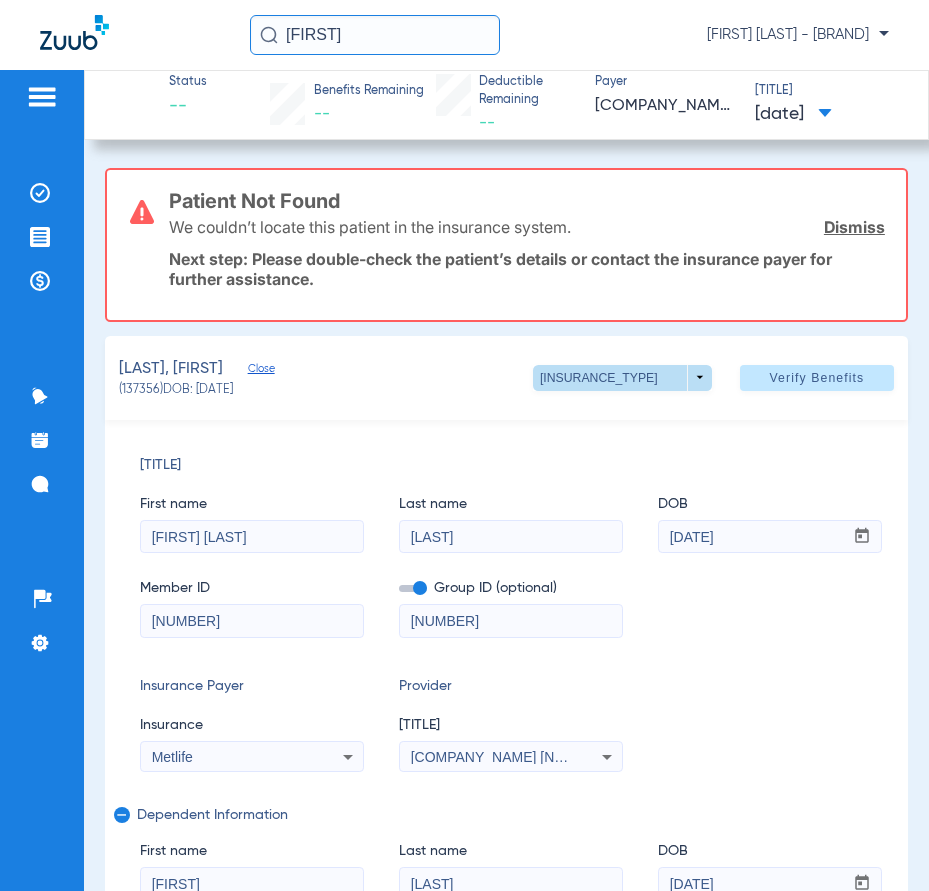 click 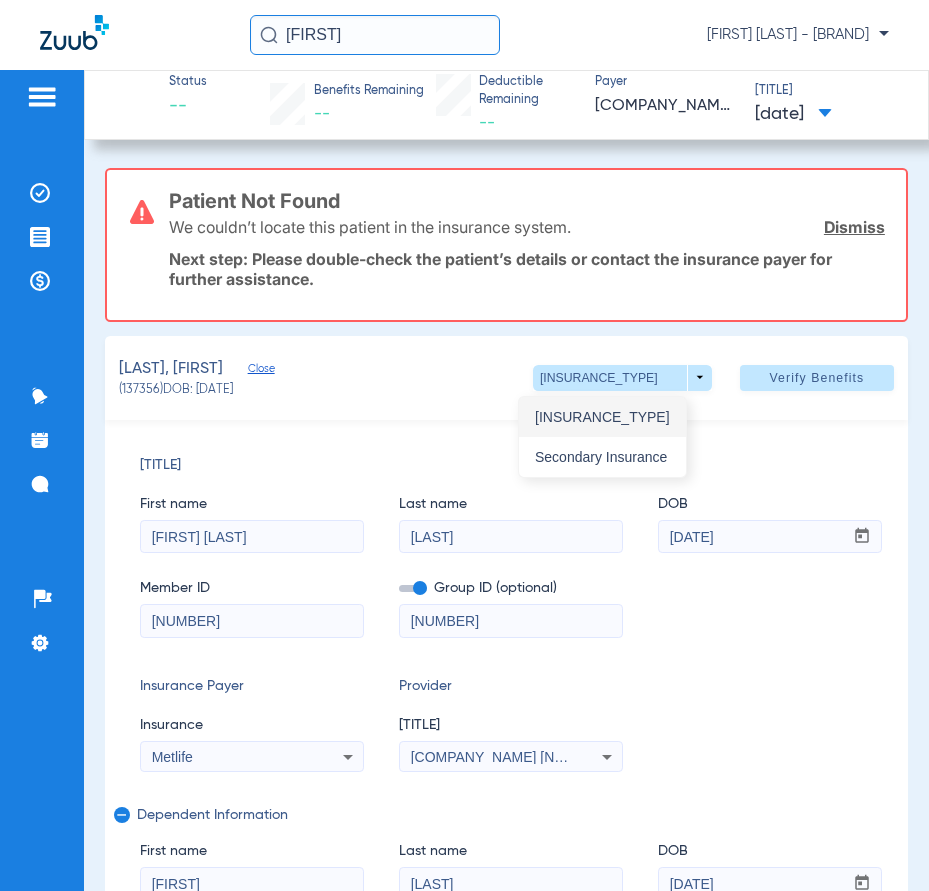 click on "[INSURANCE_TYPE]" at bounding box center [602, 417] 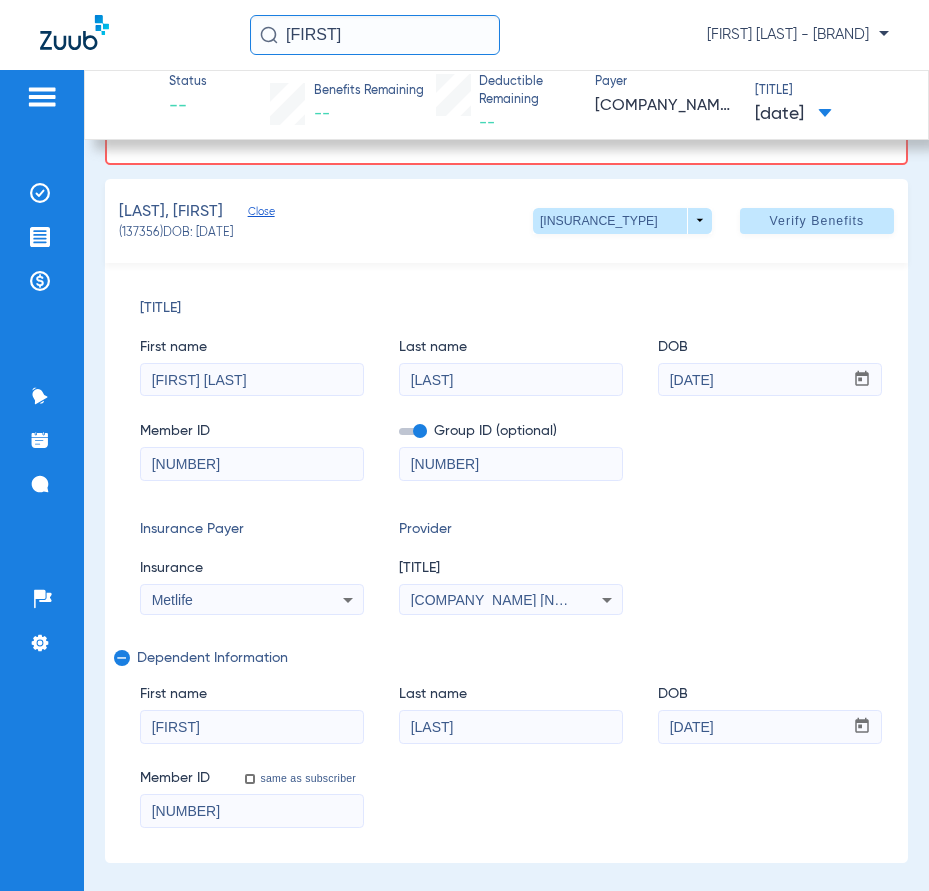 scroll, scrollTop: 200, scrollLeft: 0, axis: vertical 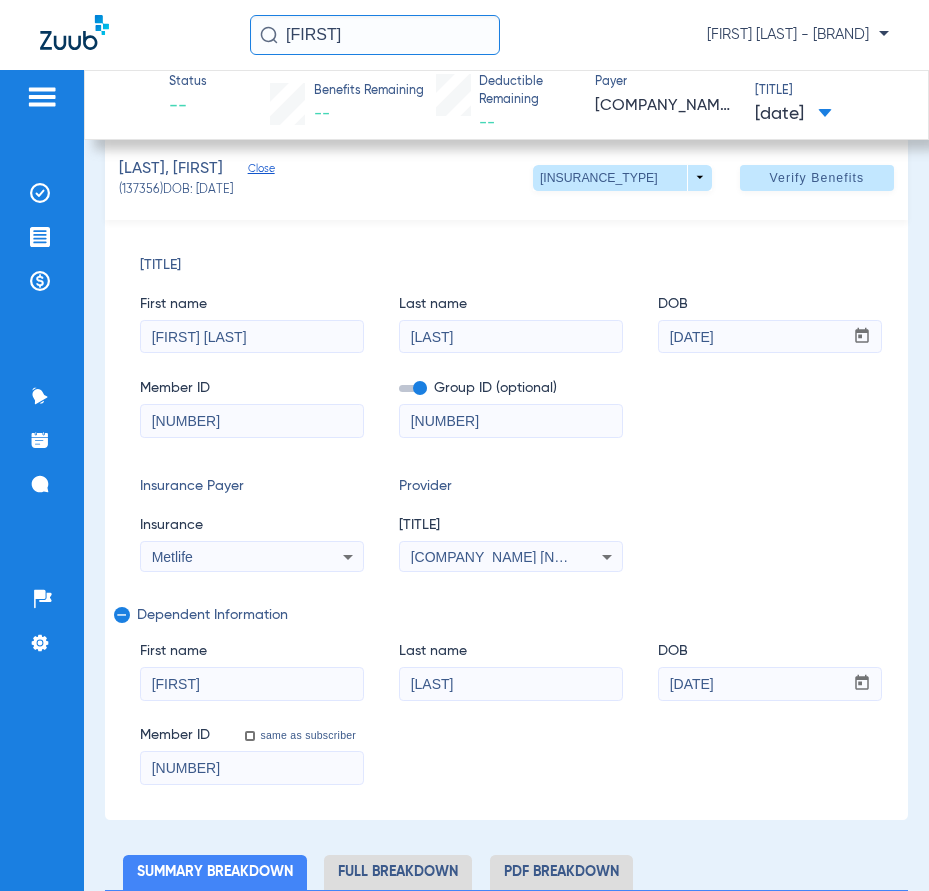 drag, startPoint x: 386, startPoint y: 40, endPoint x: 301, endPoint y: 37, distance: 85.052925 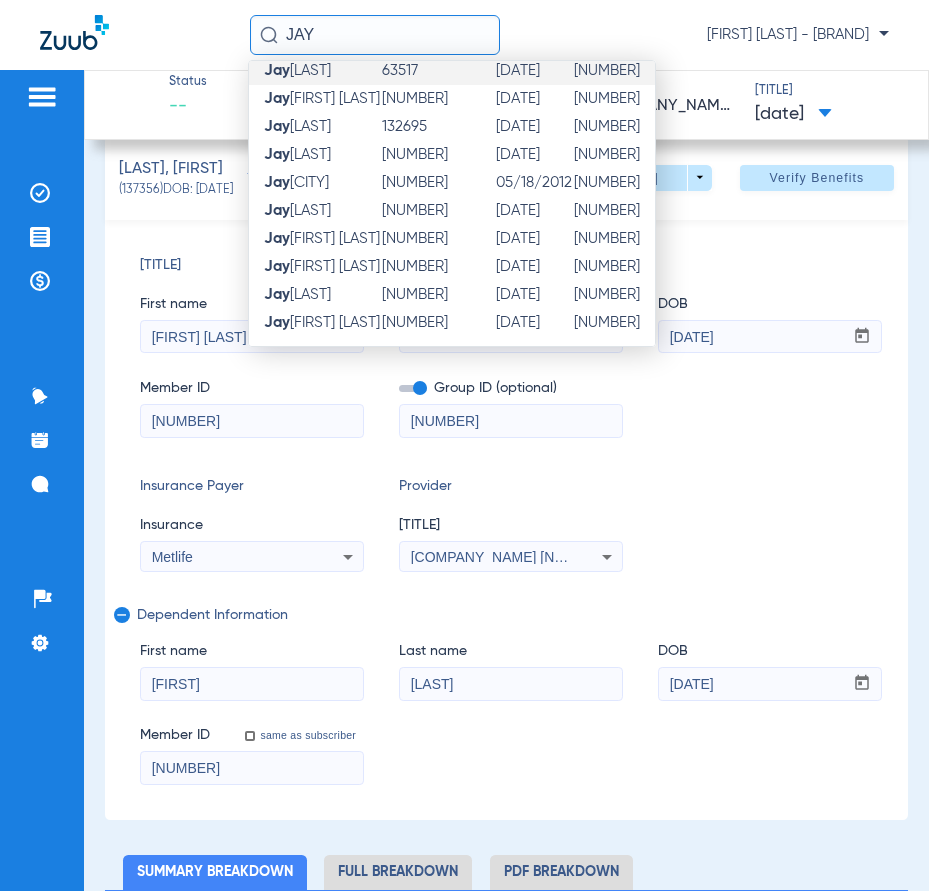 scroll, scrollTop: 317, scrollLeft: 0, axis: vertical 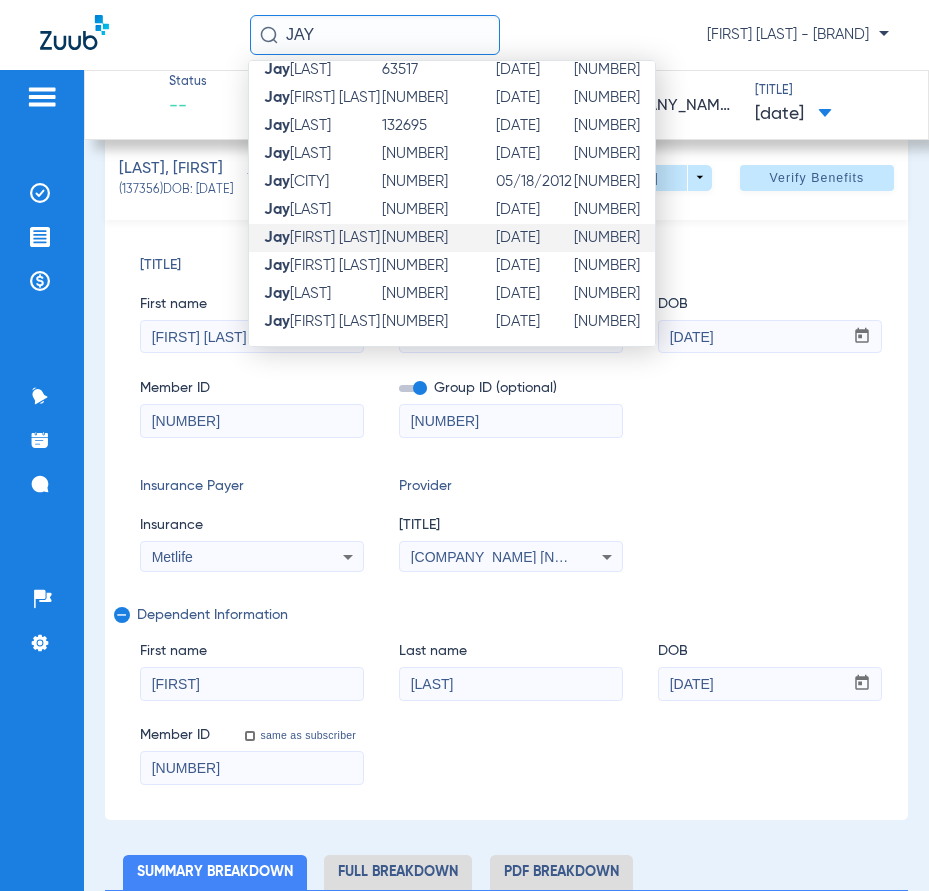 type on "JAY" 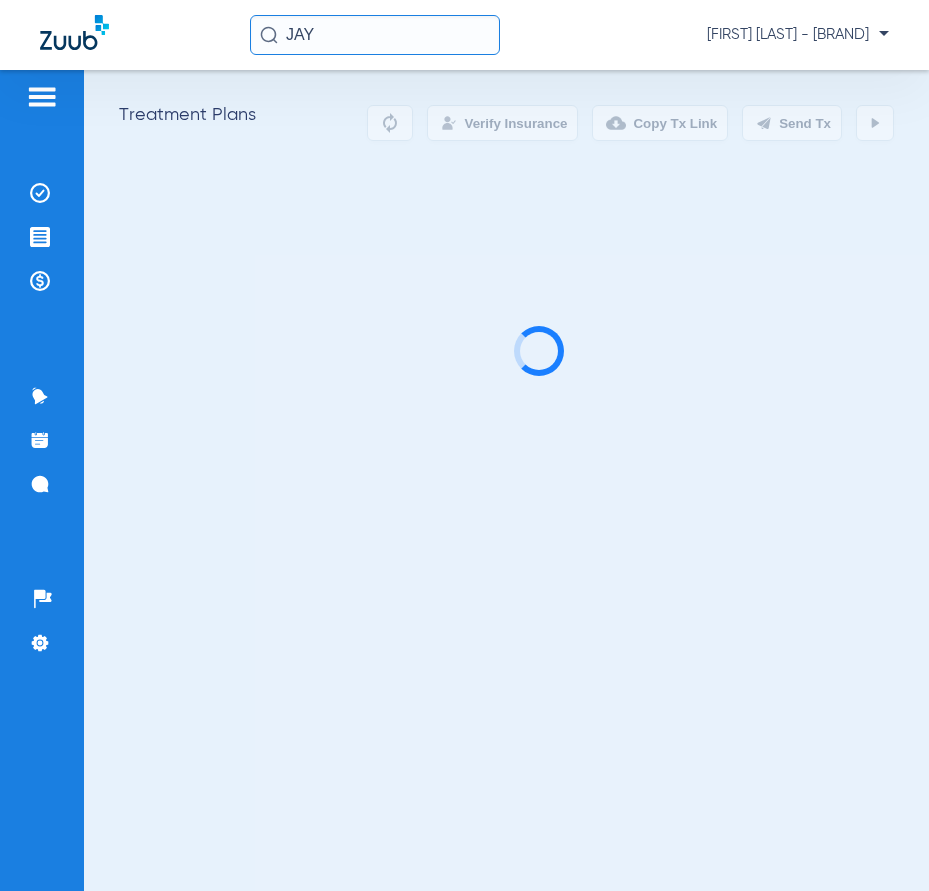 scroll, scrollTop: 0, scrollLeft: 0, axis: both 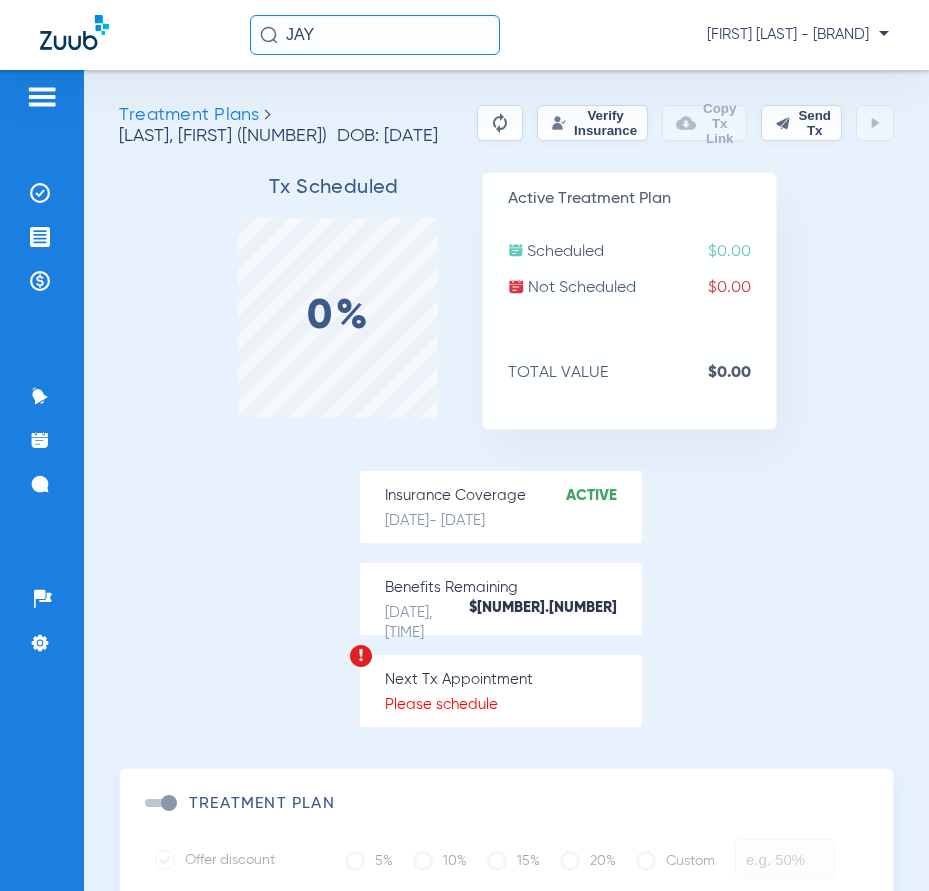 click on "Verify Insurance" 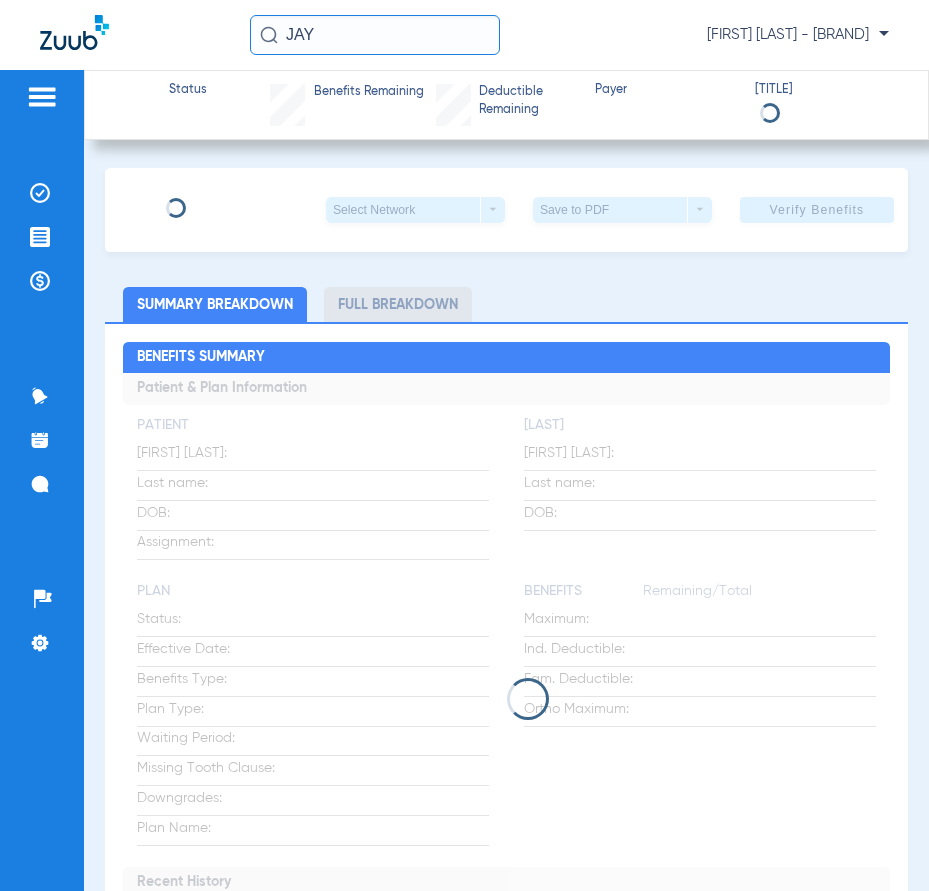 type on "[FIRST] [LAST]" 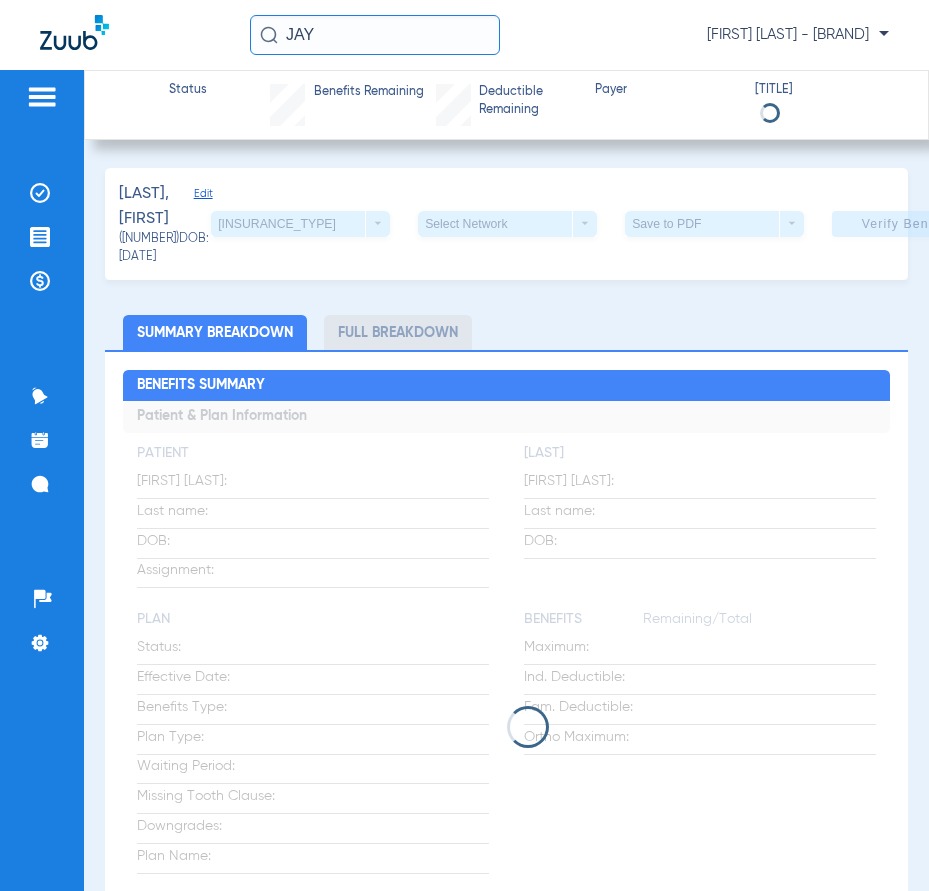 click on "Edit" 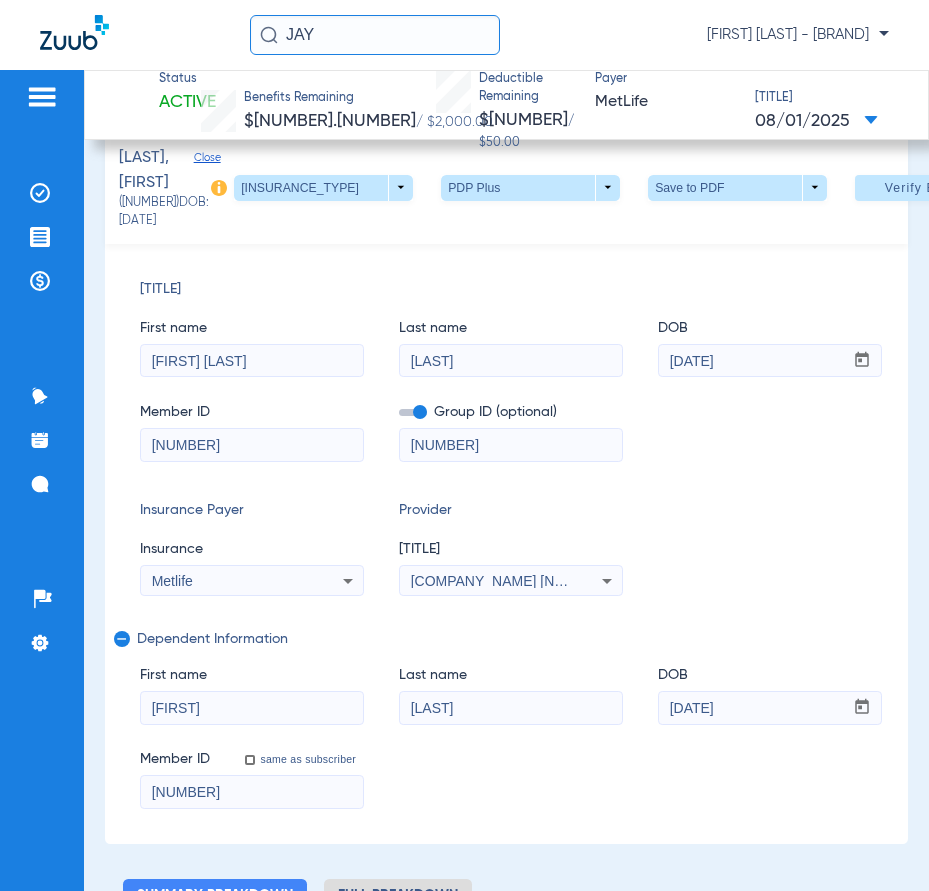 scroll, scrollTop: 0, scrollLeft: 0, axis: both 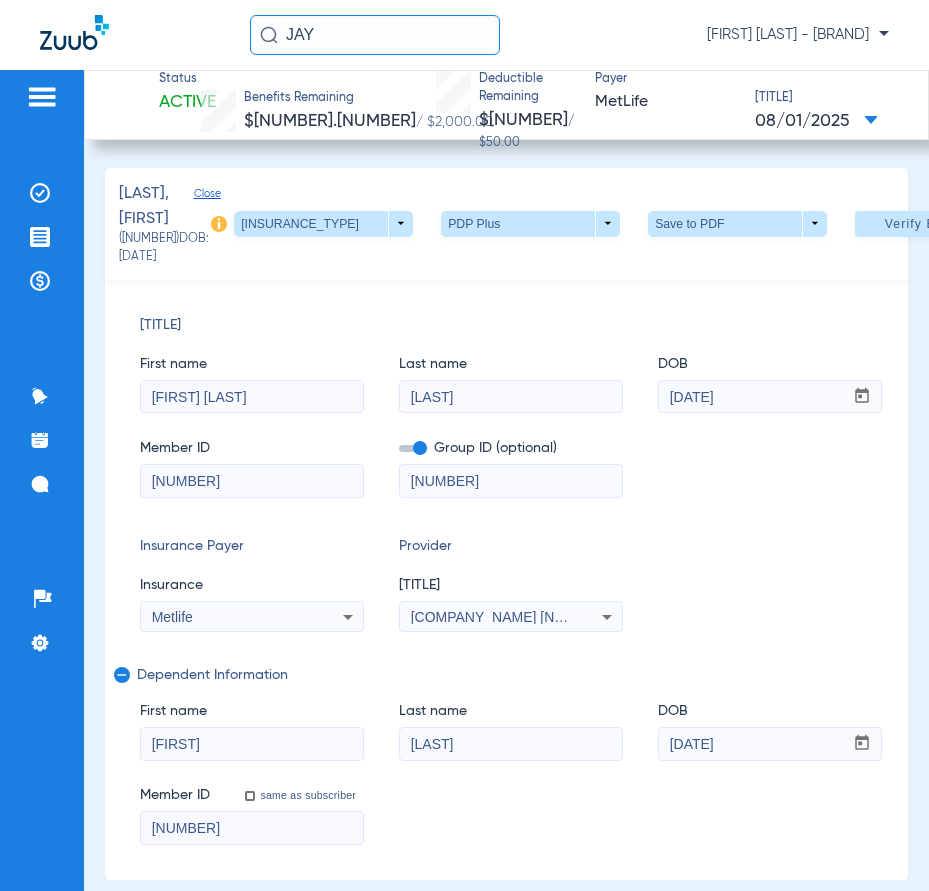 drag, startPoint x: 341, startPoint y: 36, endPoint x: 245, endPoint y: 28, distance: 96.332756 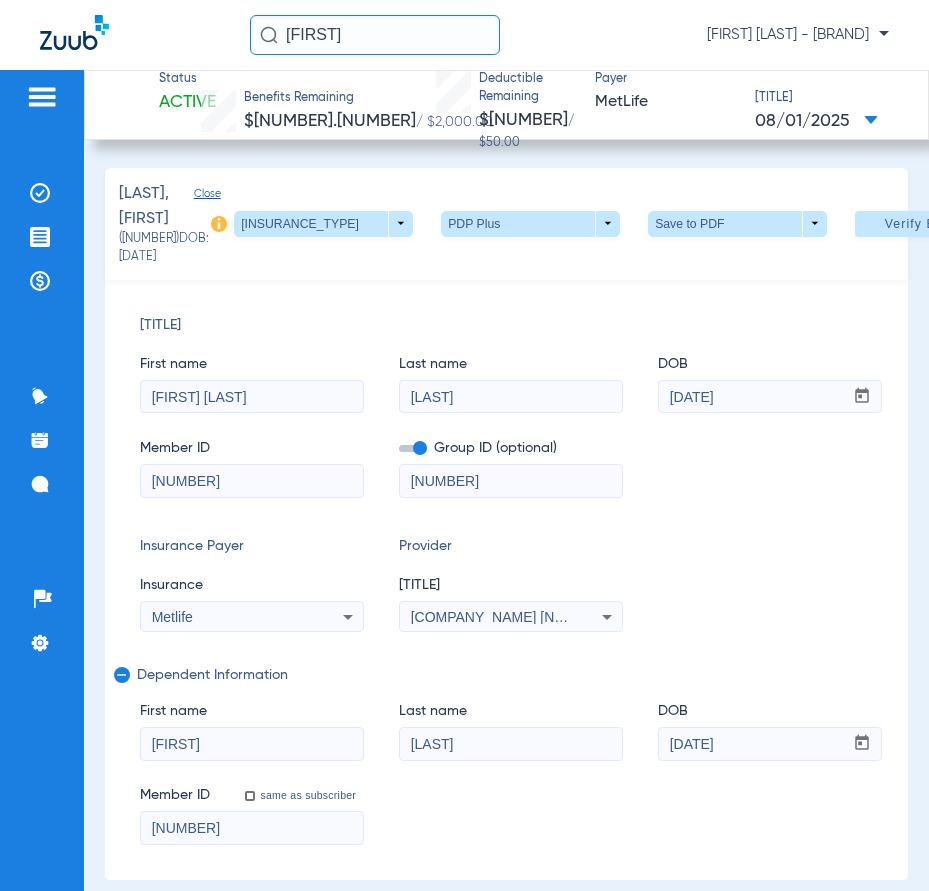 type on "[FIRST]" 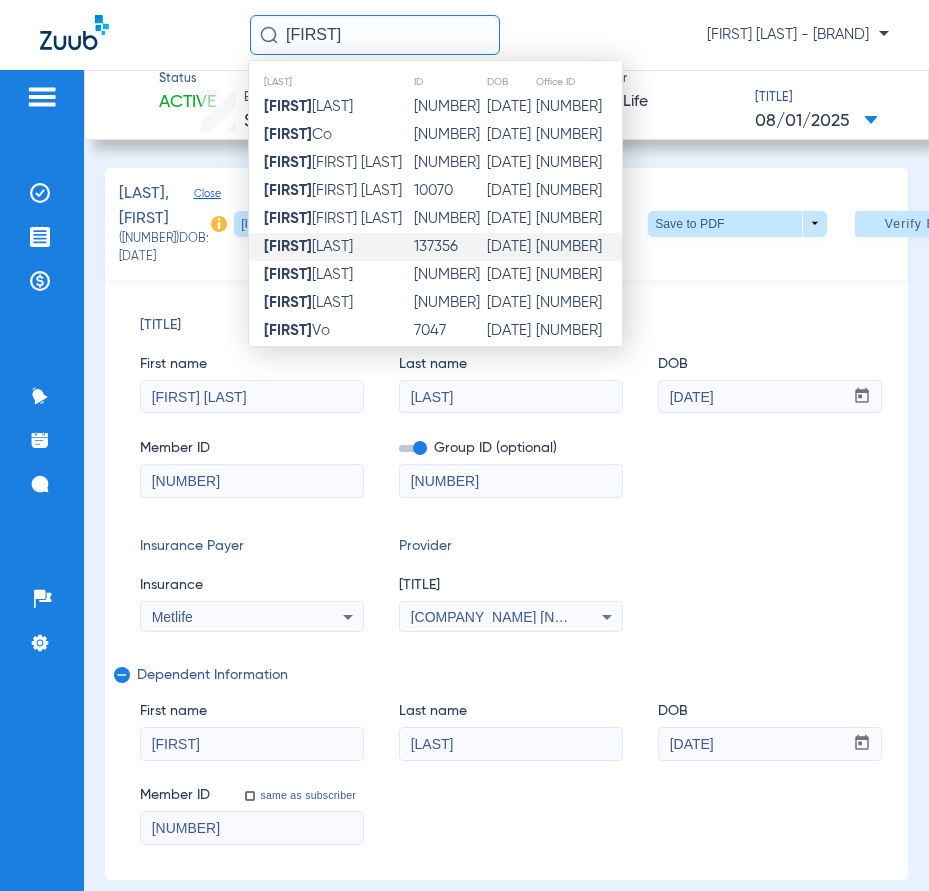 click on "[FIRST] [LAST]" 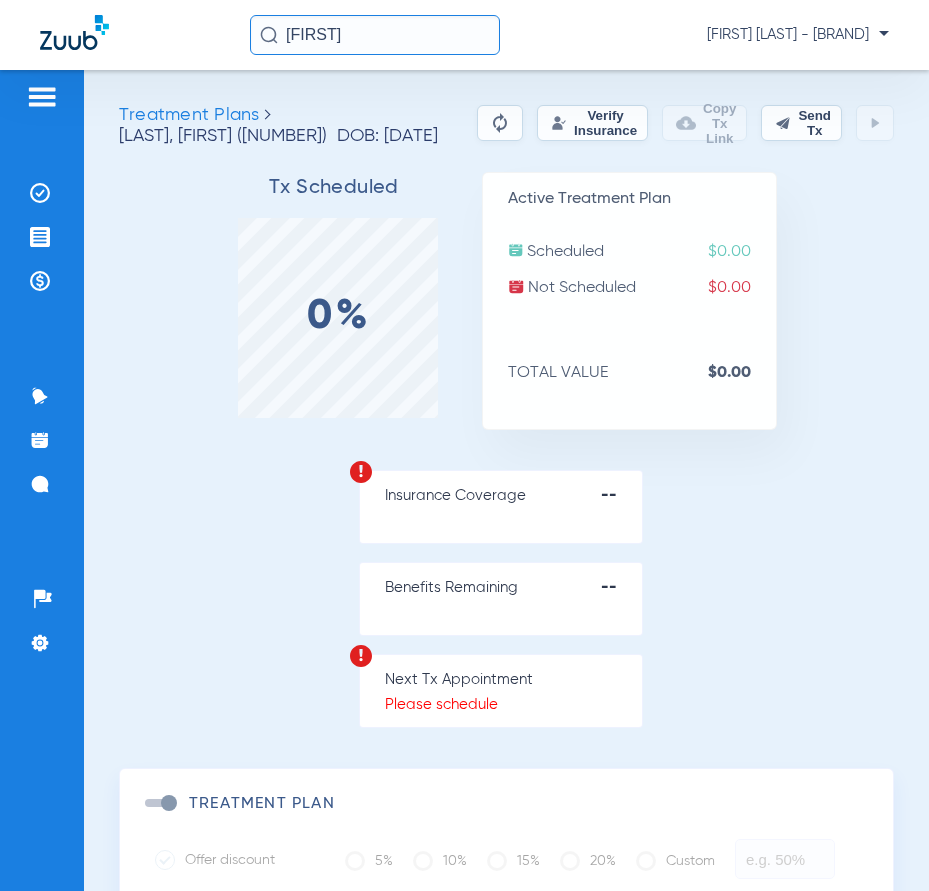 click on "Verify Insurance" 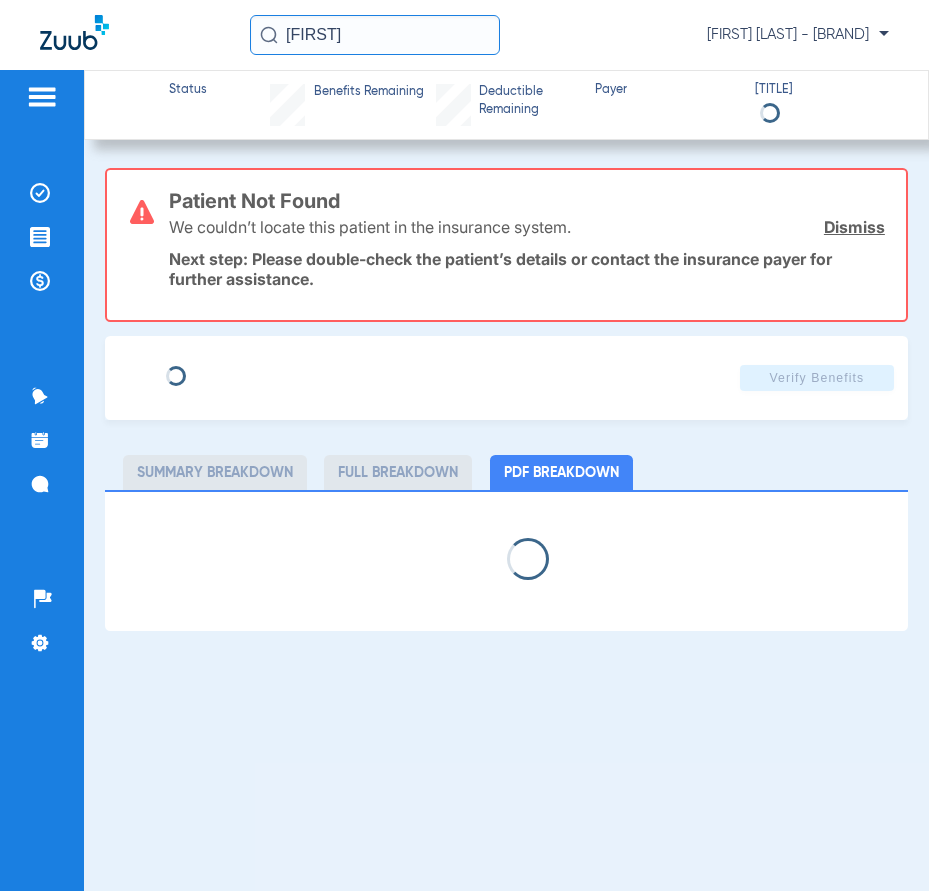 type on "[FIRST] [LAST]" 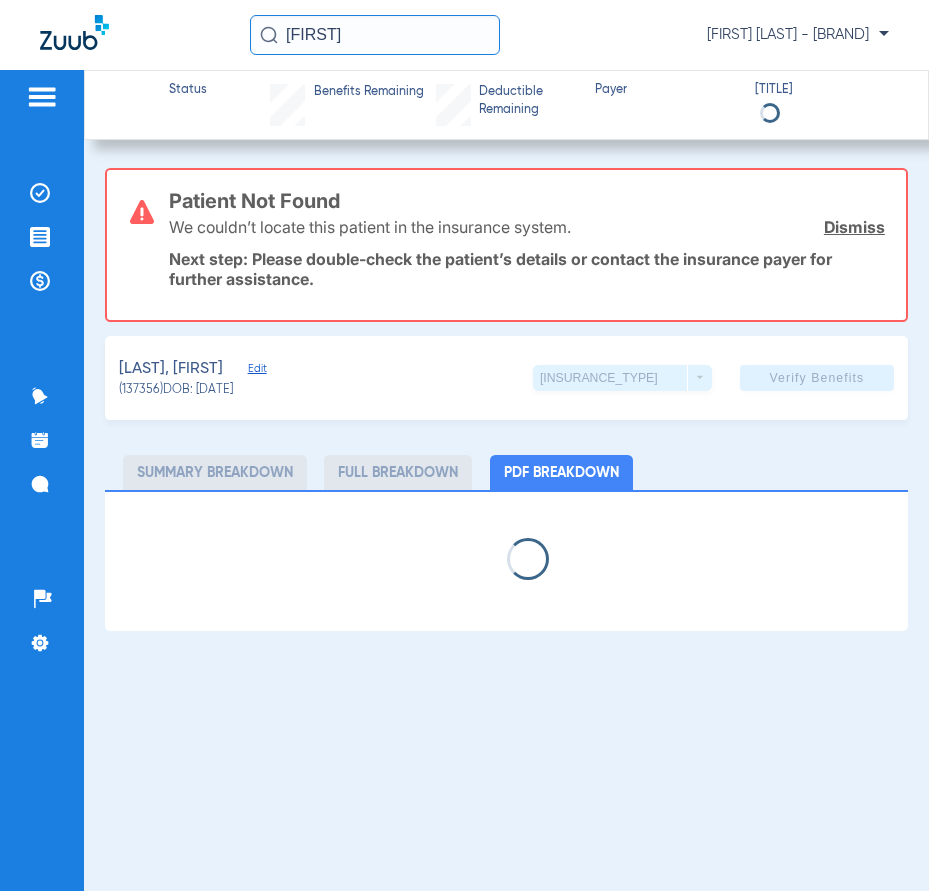 select on "page-width" 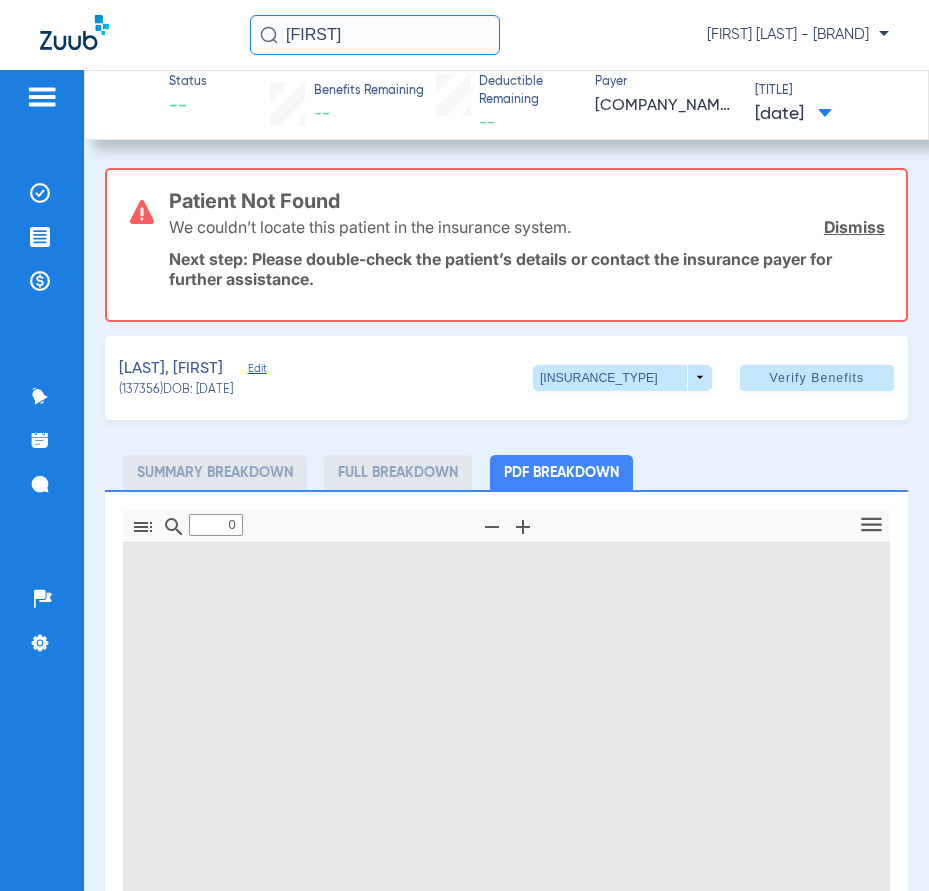 type on "[NUMBER]" 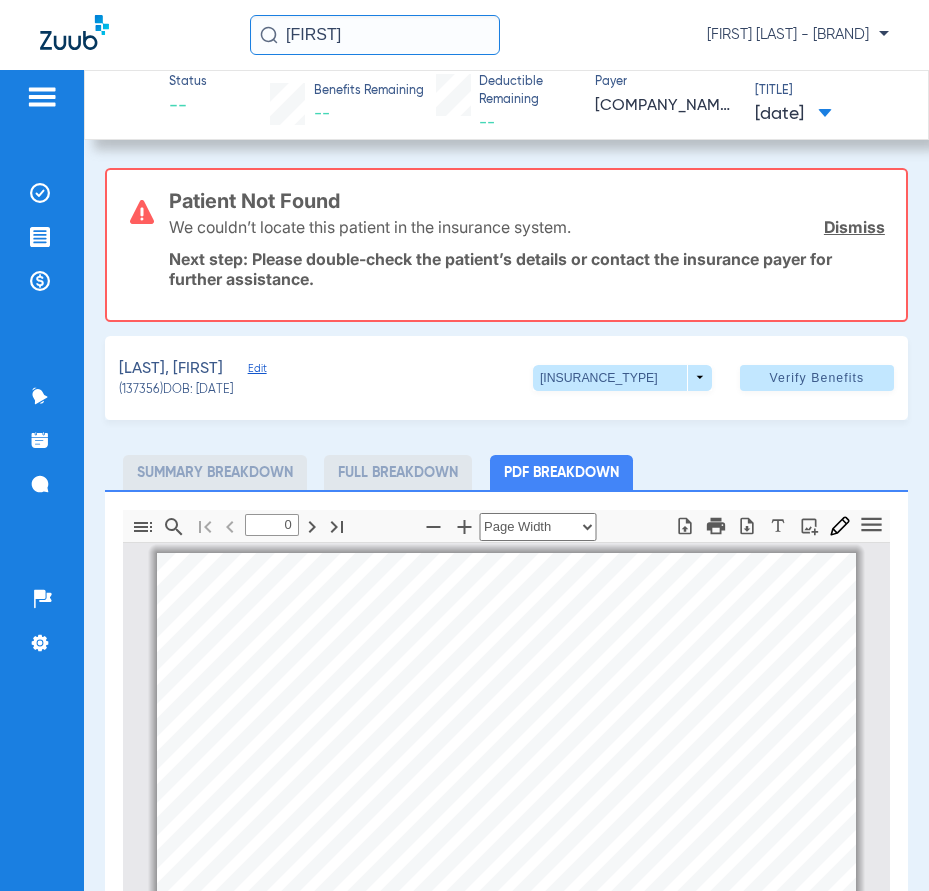 scroll, scrollTop: 10, scrollLeft: 0, axis: vertical 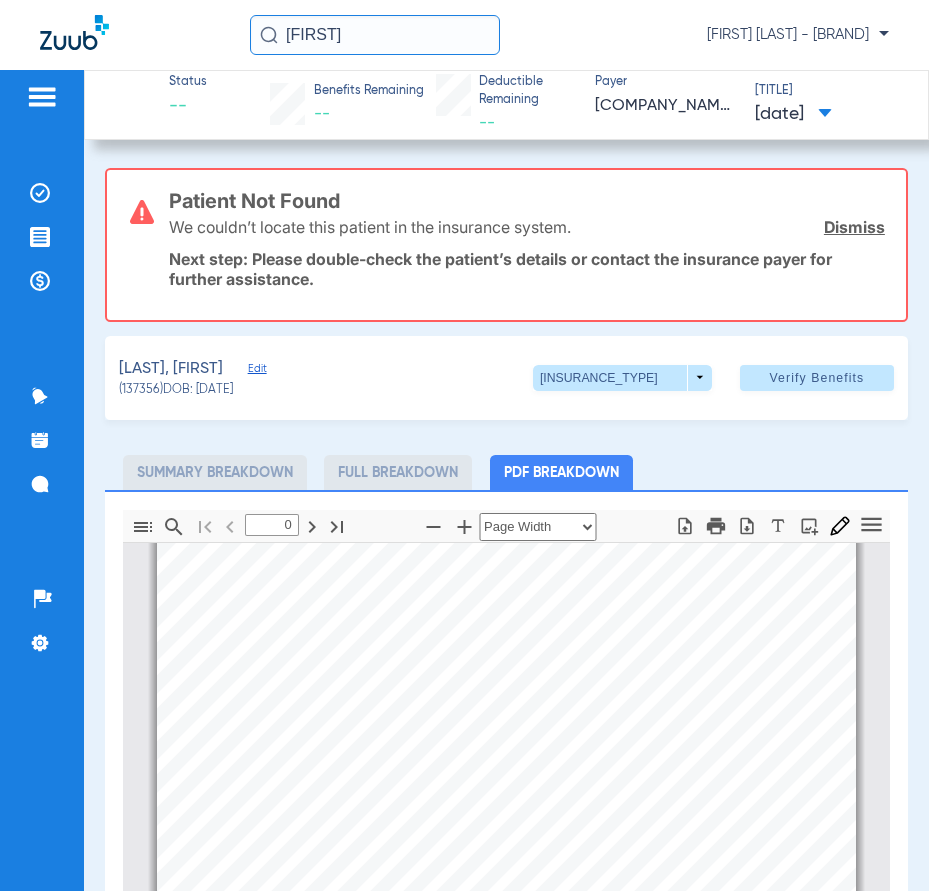click on "Edit" 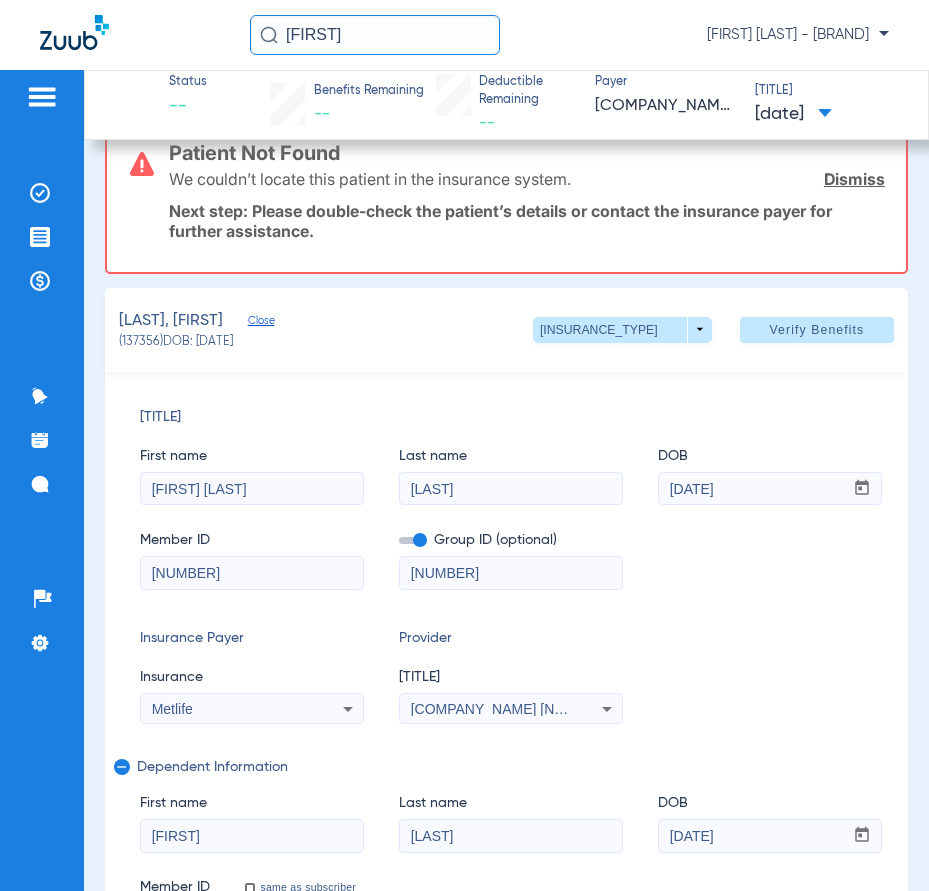 scroll, scrollTop: 0, scrollLeft: 0, axis: both 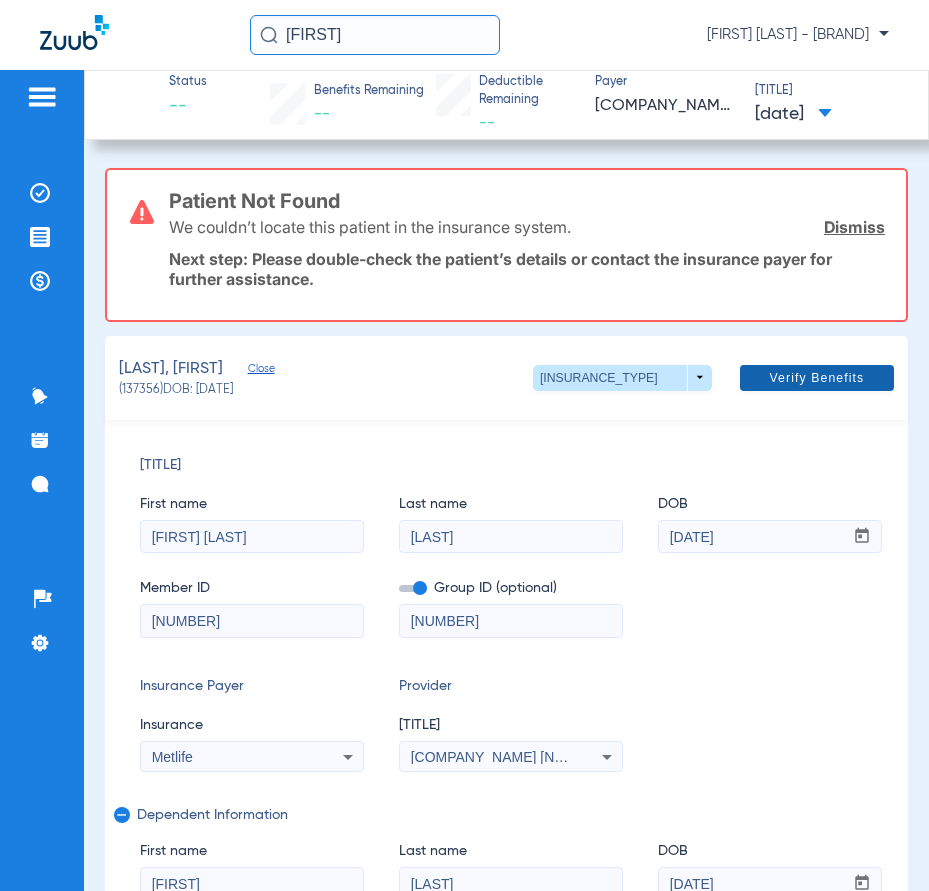 click on "Verify Benefits" 